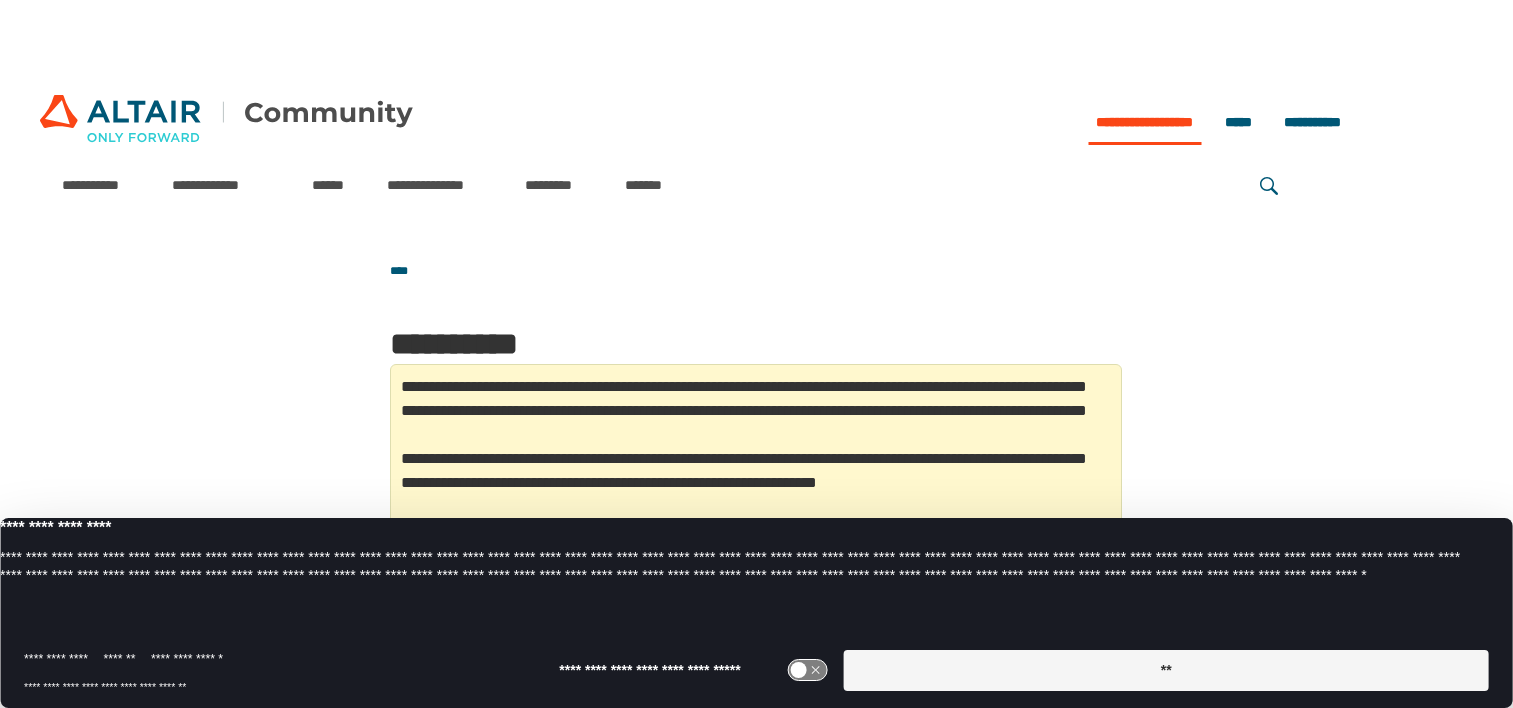 scroll, scrollTop: 0, scrollLeft: 0, axis: both 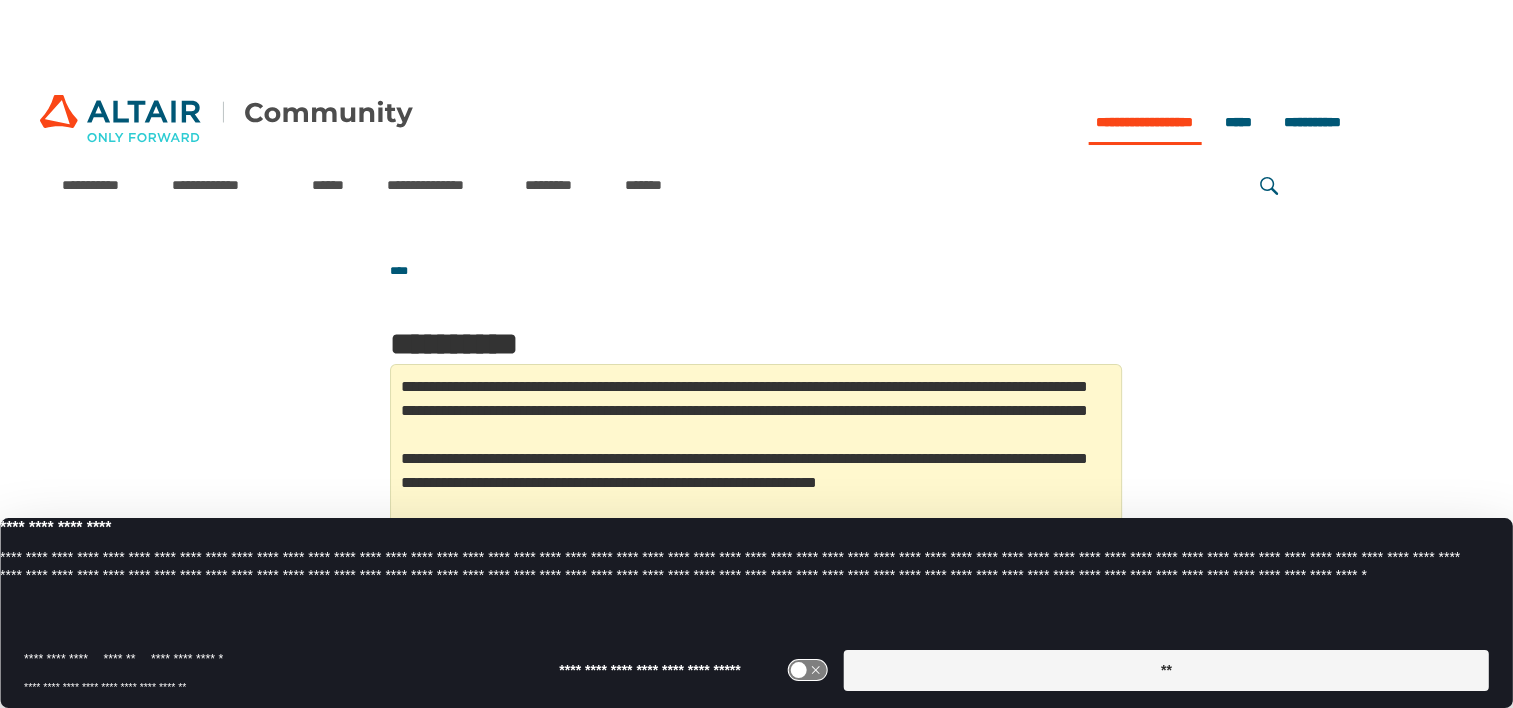 click on "**" at bounding box center [1166, 670] 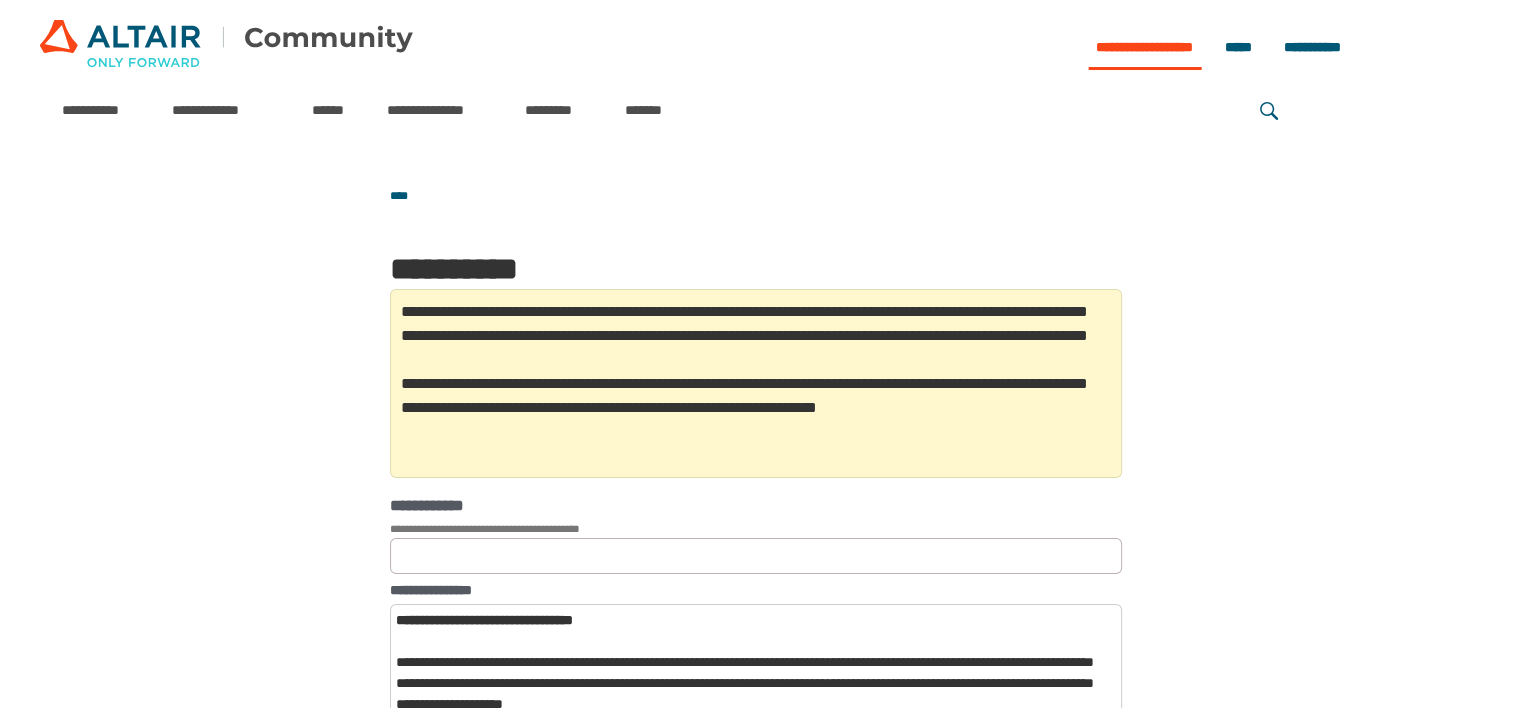 scroll, scrollTop: 0, scrollLeft: 0, axis: both 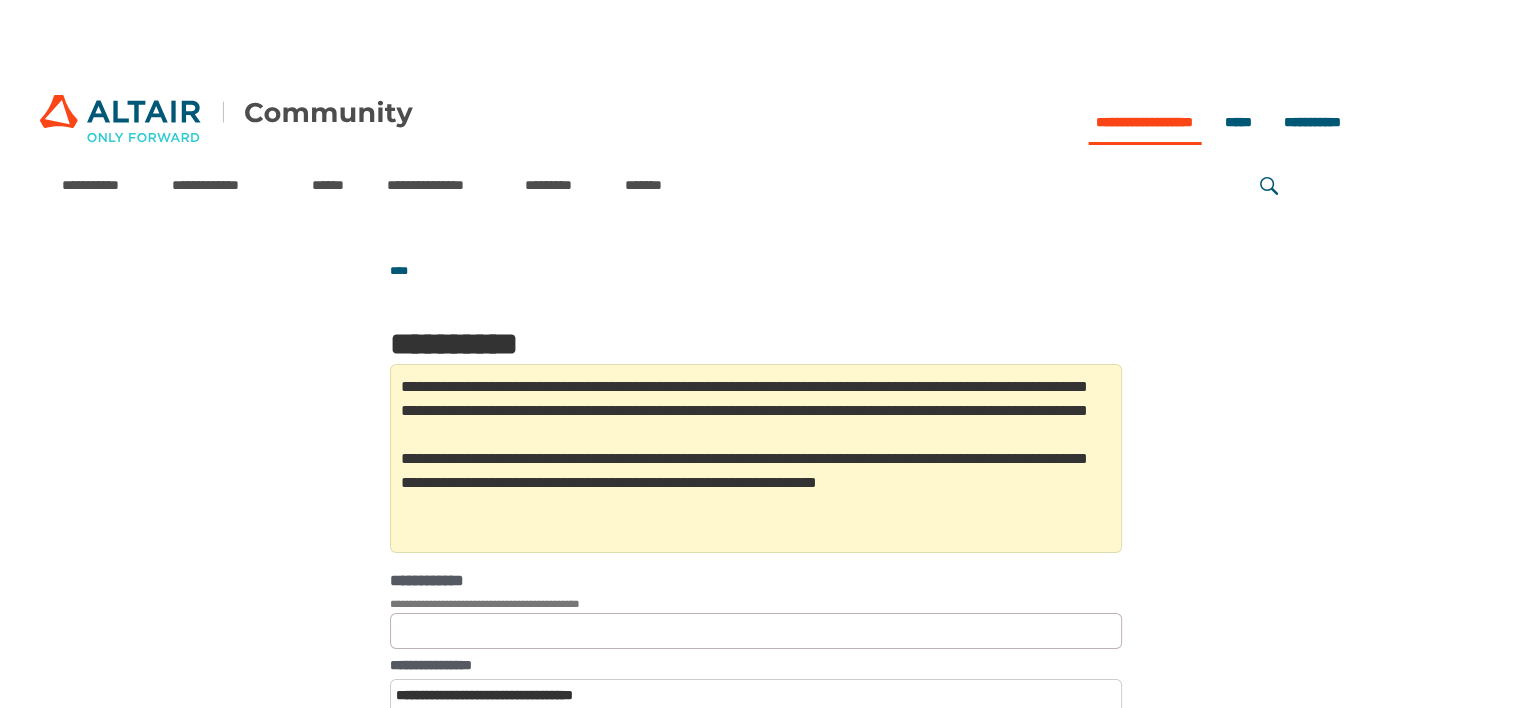 click at bounding box center [226, 122] 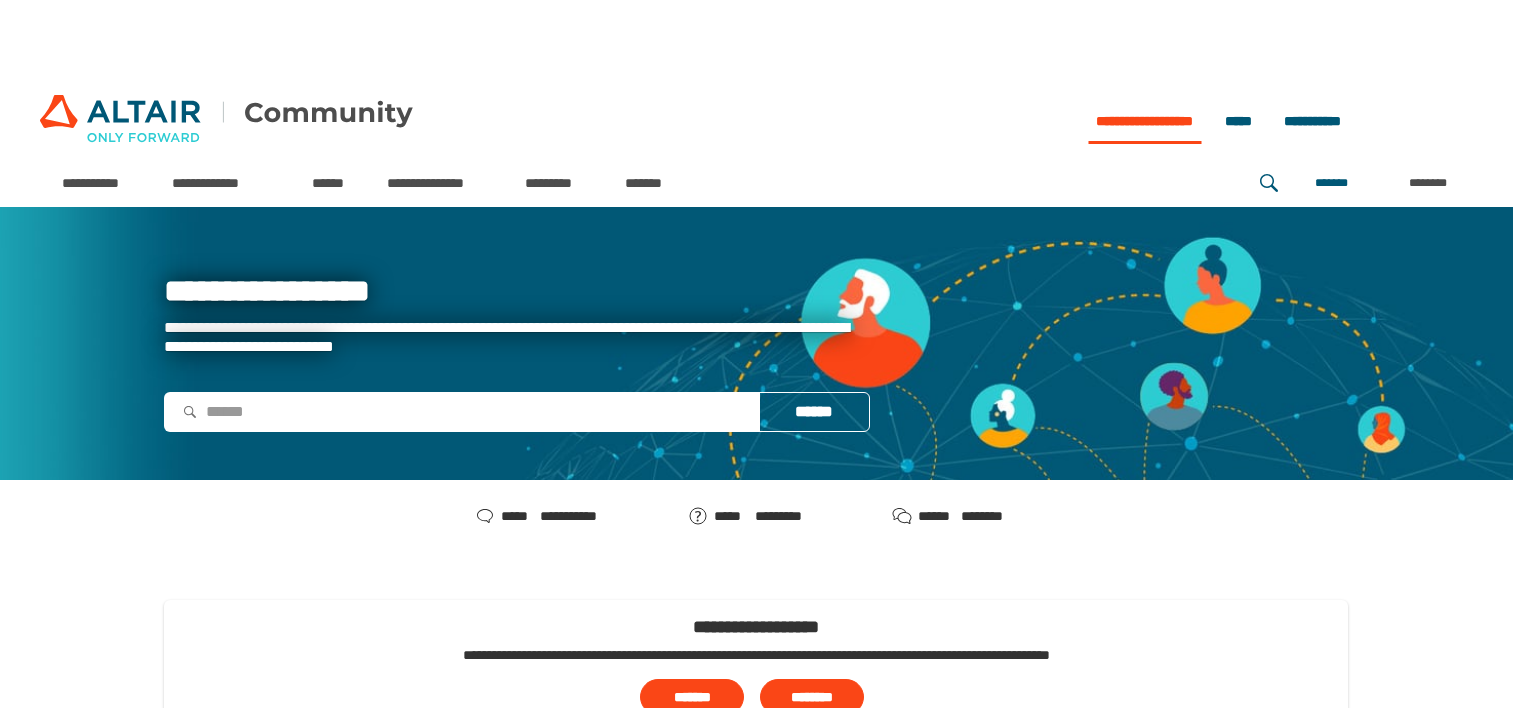 scroll, scrollTop: 0, scrollLeft: 0, axis: both 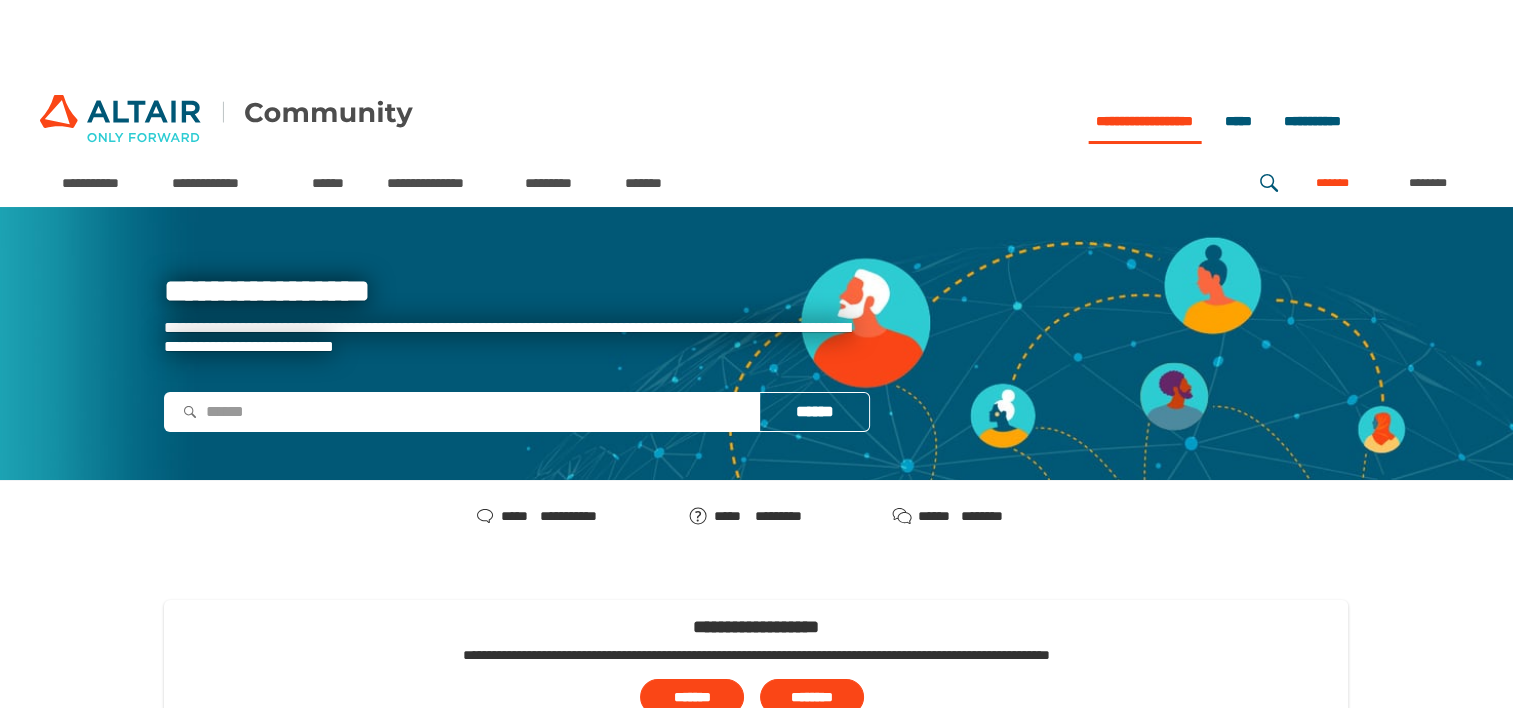 click on "*******" at bounding box center (1332, 183) 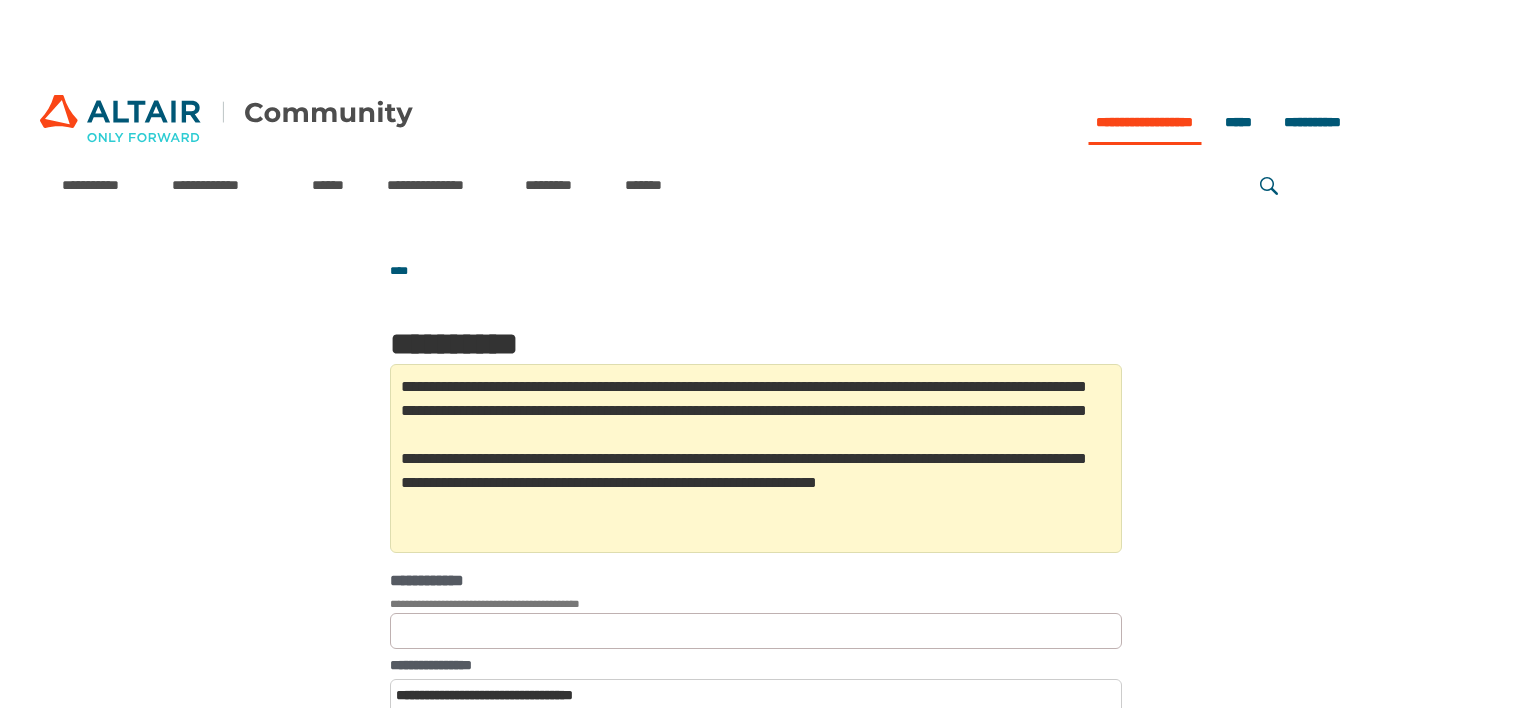 scroll, scrollTop: 0, scrollLeft: 0, axis: both 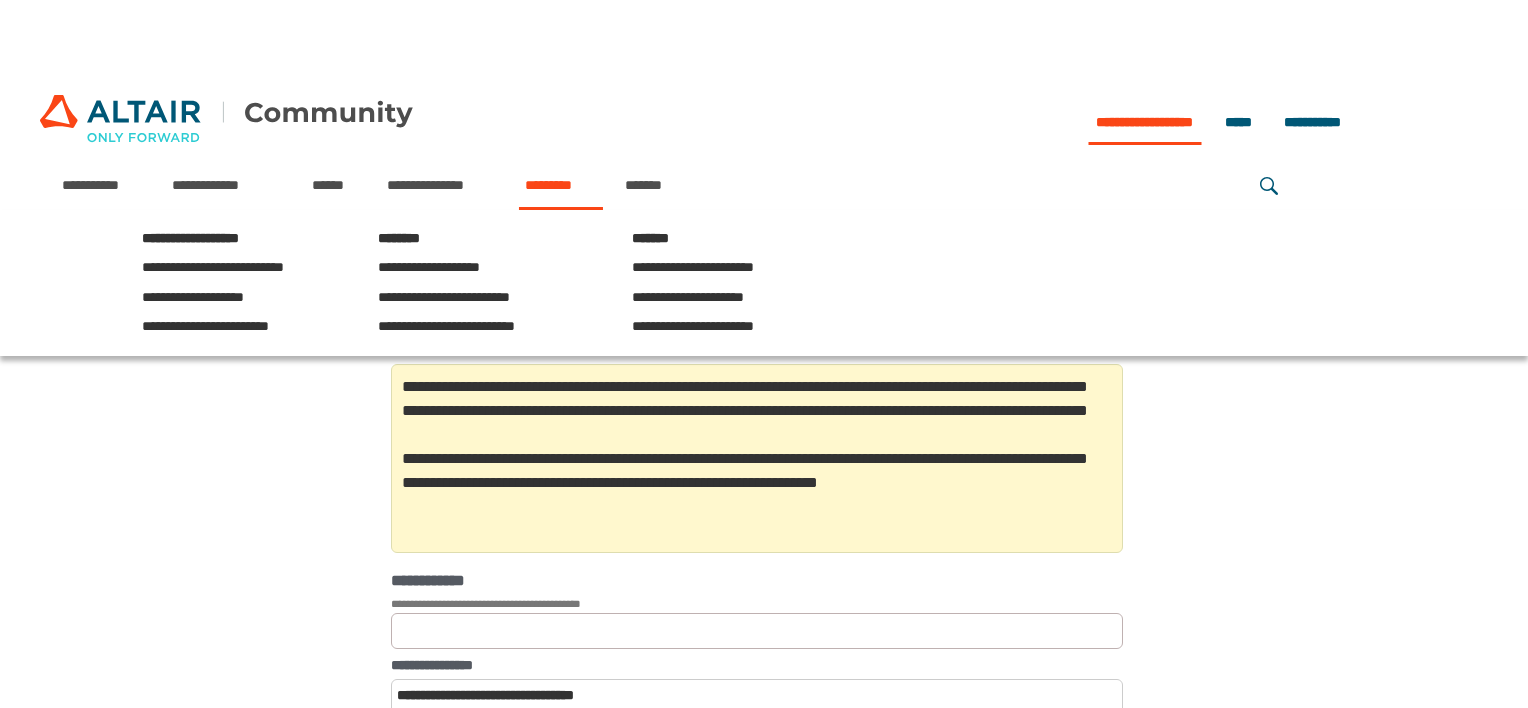 click on "*********" at bounding box center [561, 185] 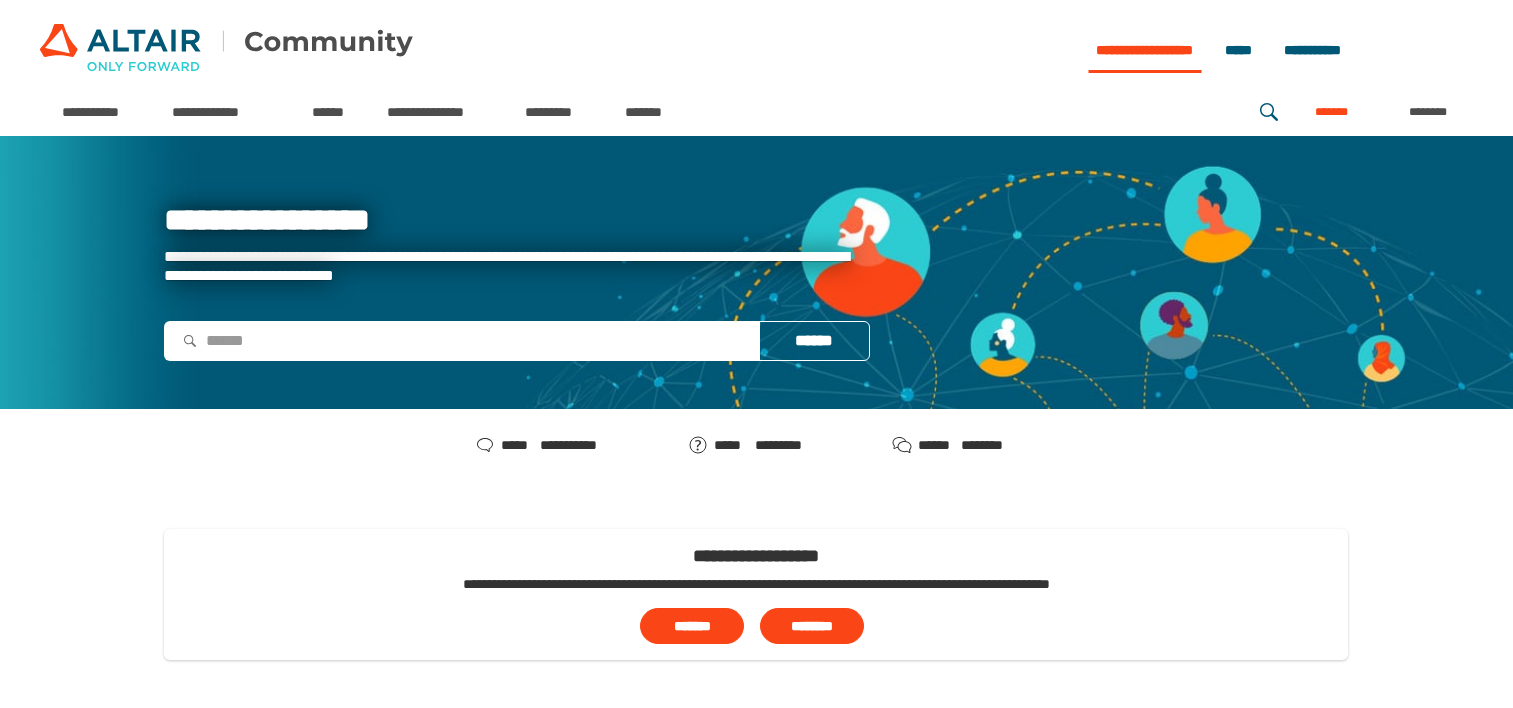 scroll, scrollTop: 0, scrollLeft: 0, axis: both 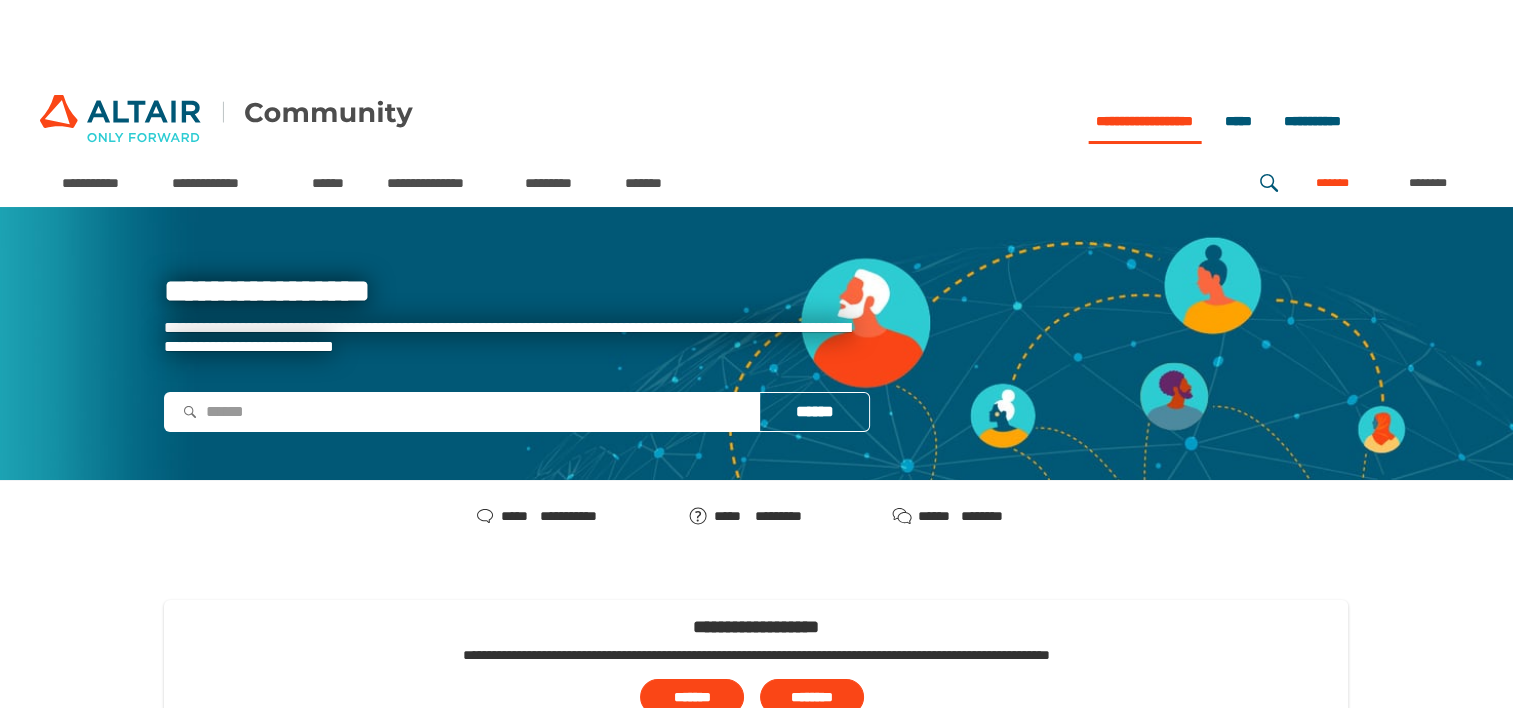 click on "*******" at bounding box center (1332, 183) 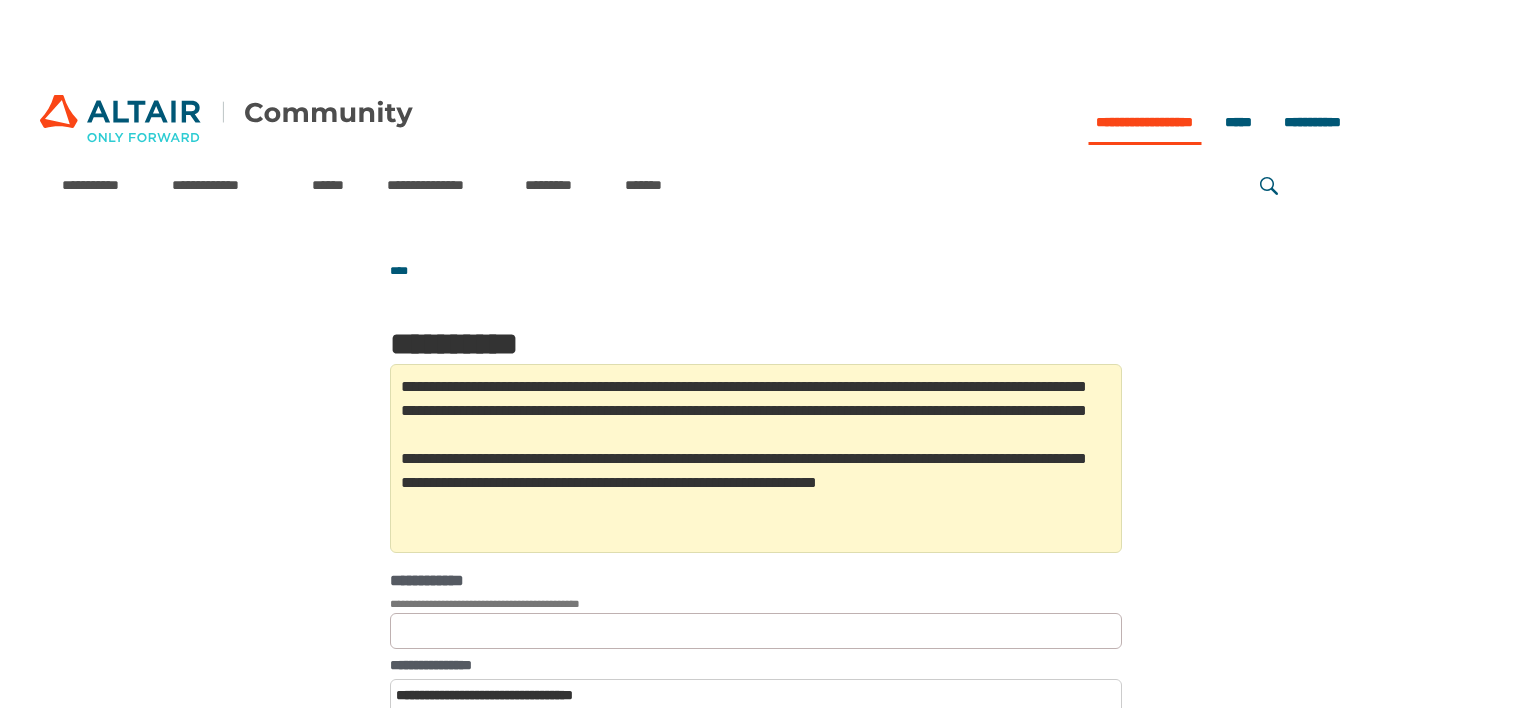 scroll, scrollTop: 0, scrollLeft: 0, axis: both 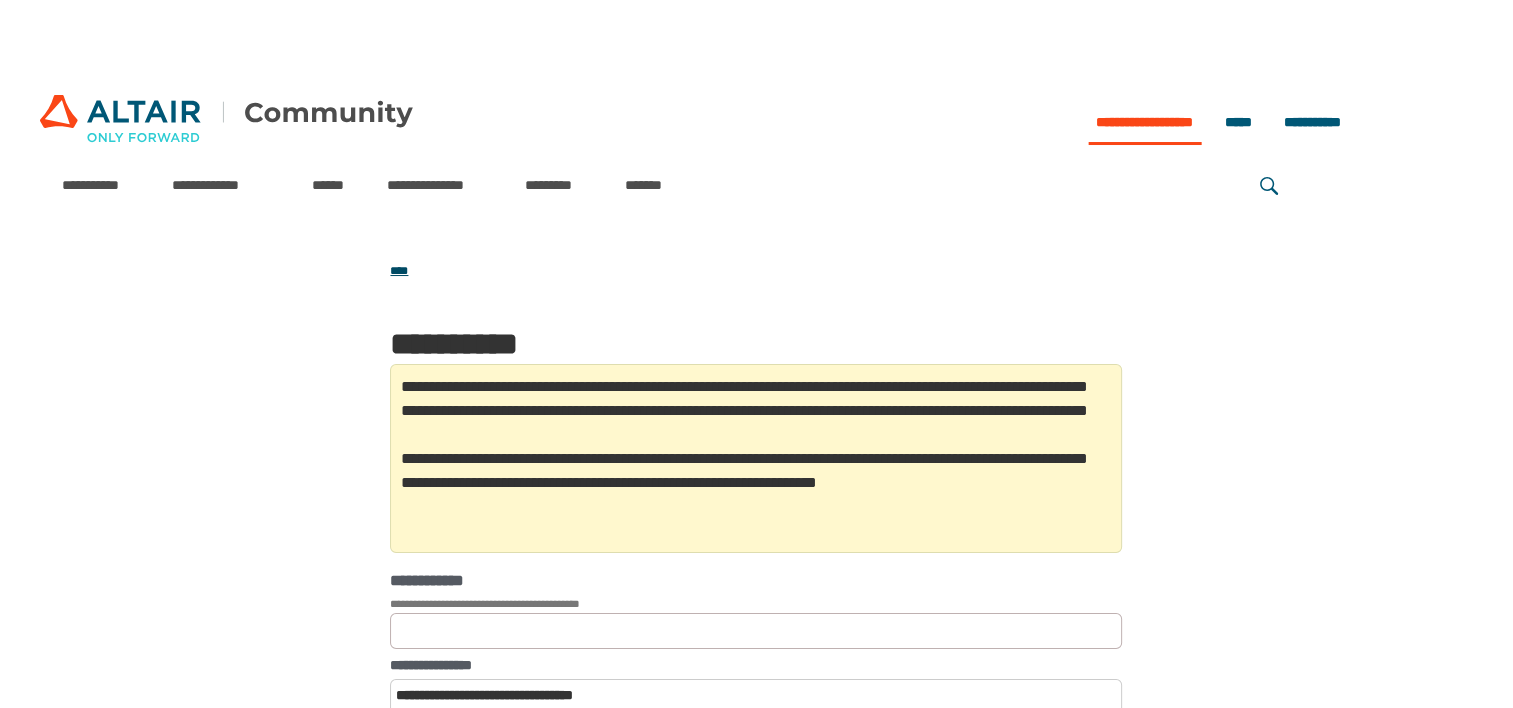 click on "****" at bounding box center (399, 271) 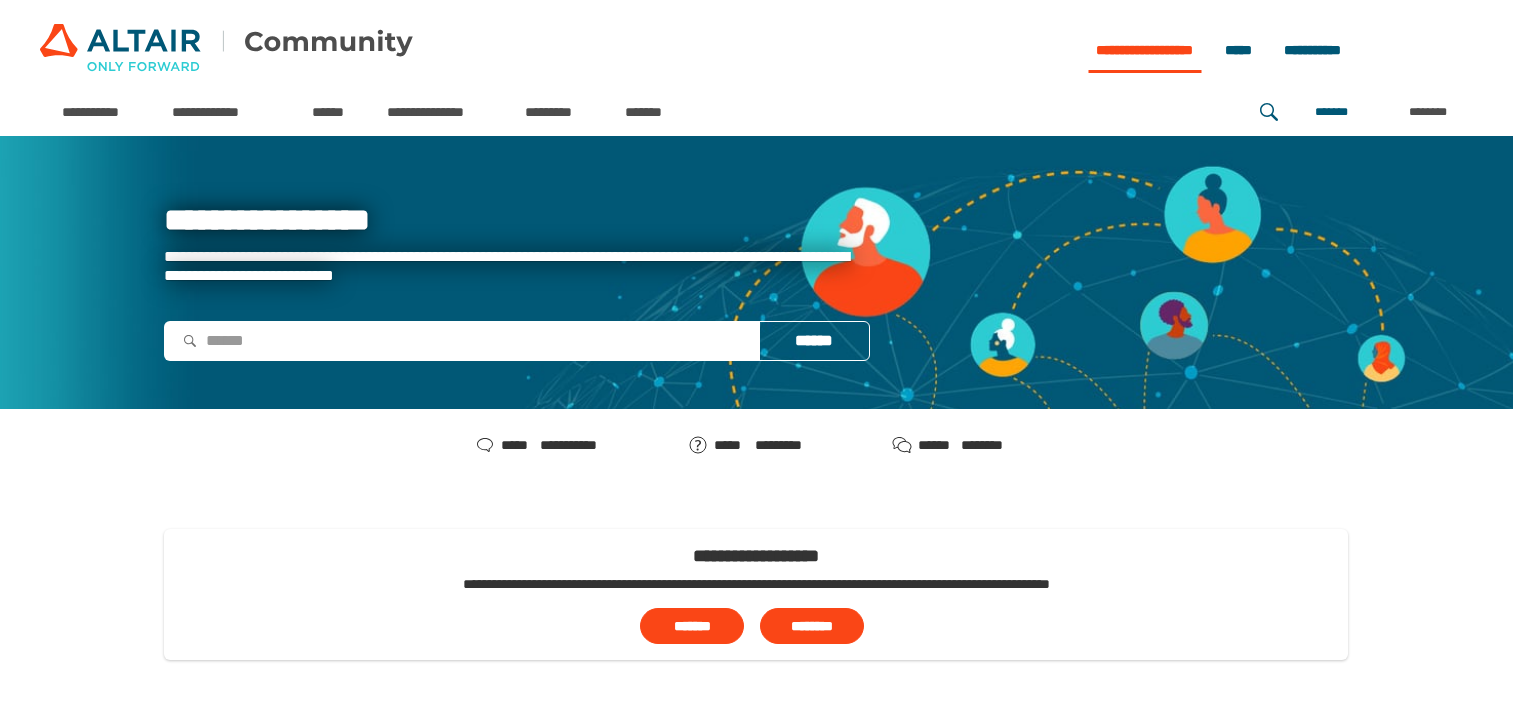 scroll, scrollTop: 0, scrollLeft: 0, axis: both 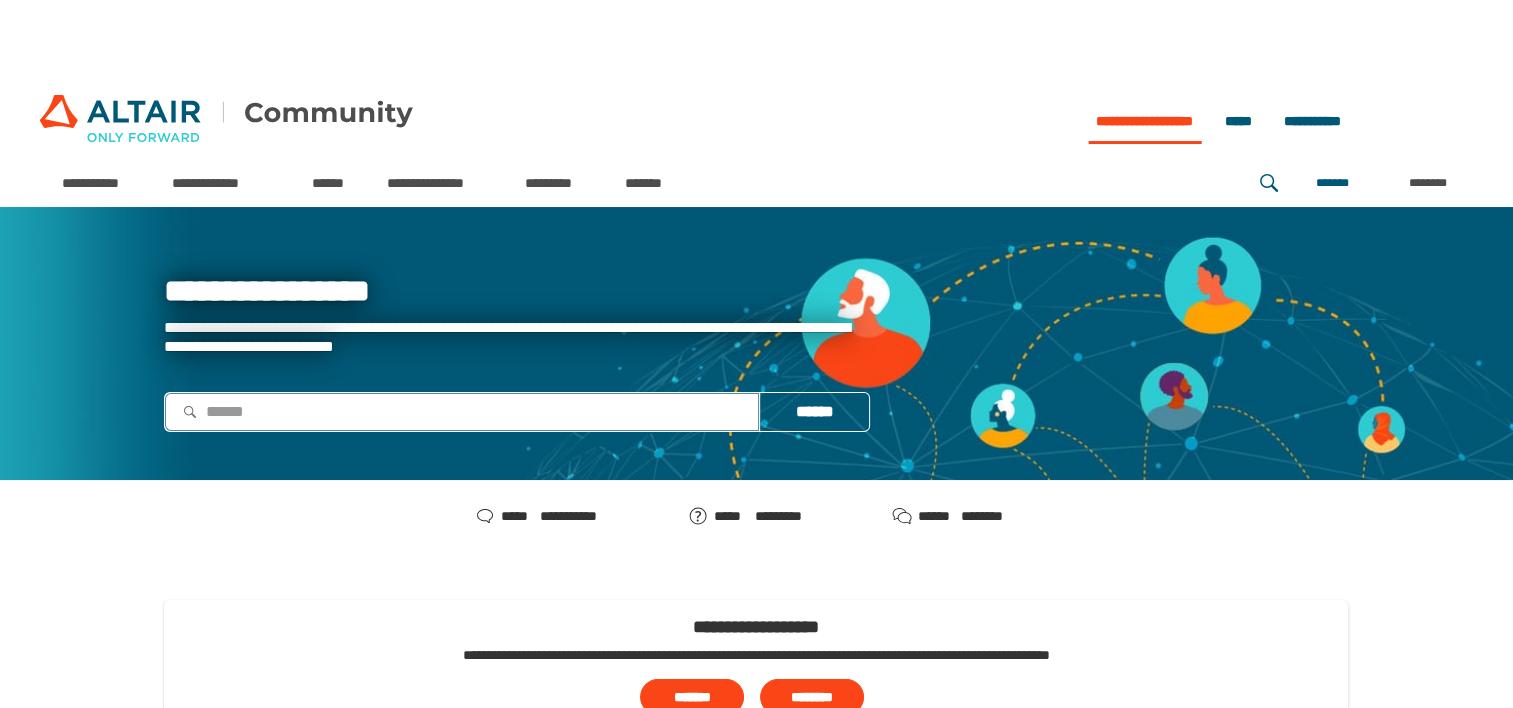 click at bounding box center (462, 412) 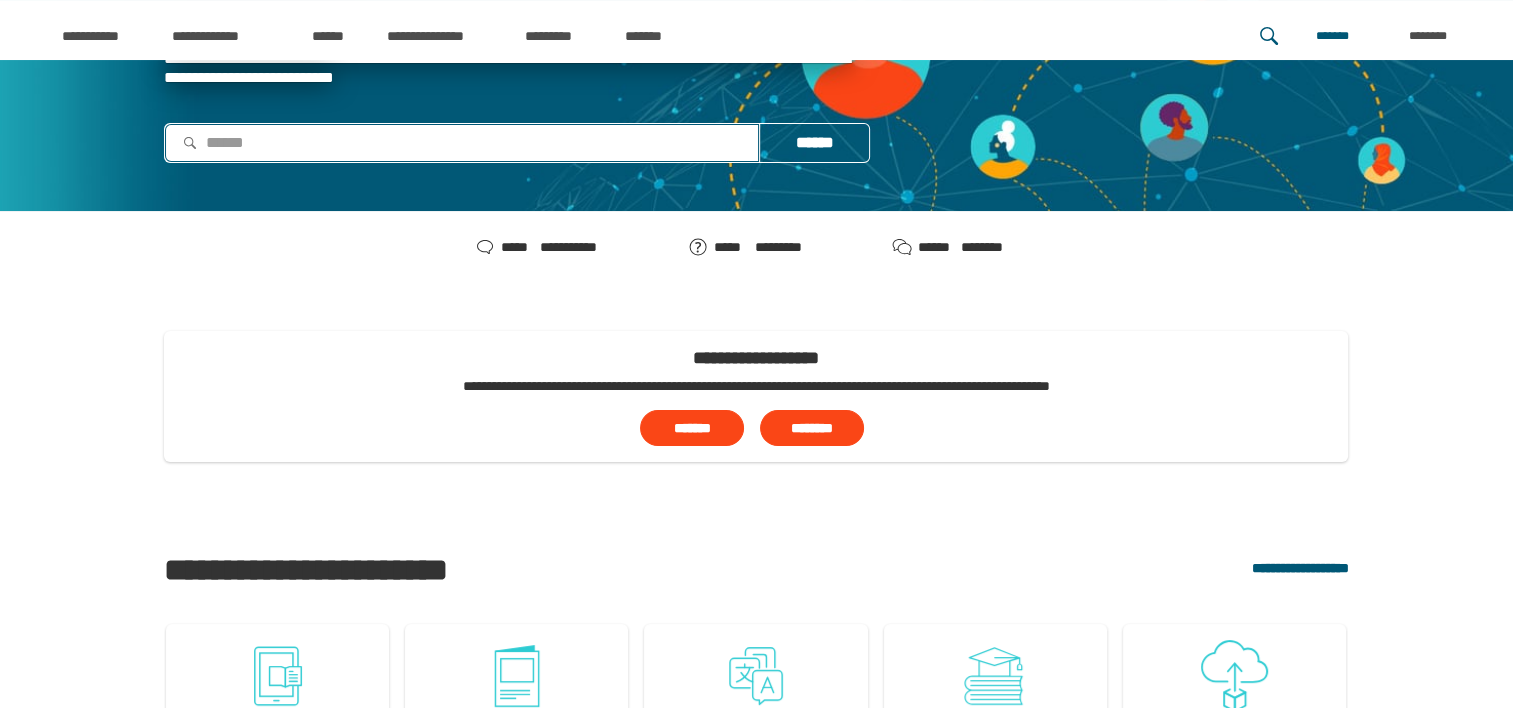 scroll, scrollTop: 320, scrollLeft: 0, axis: vertical 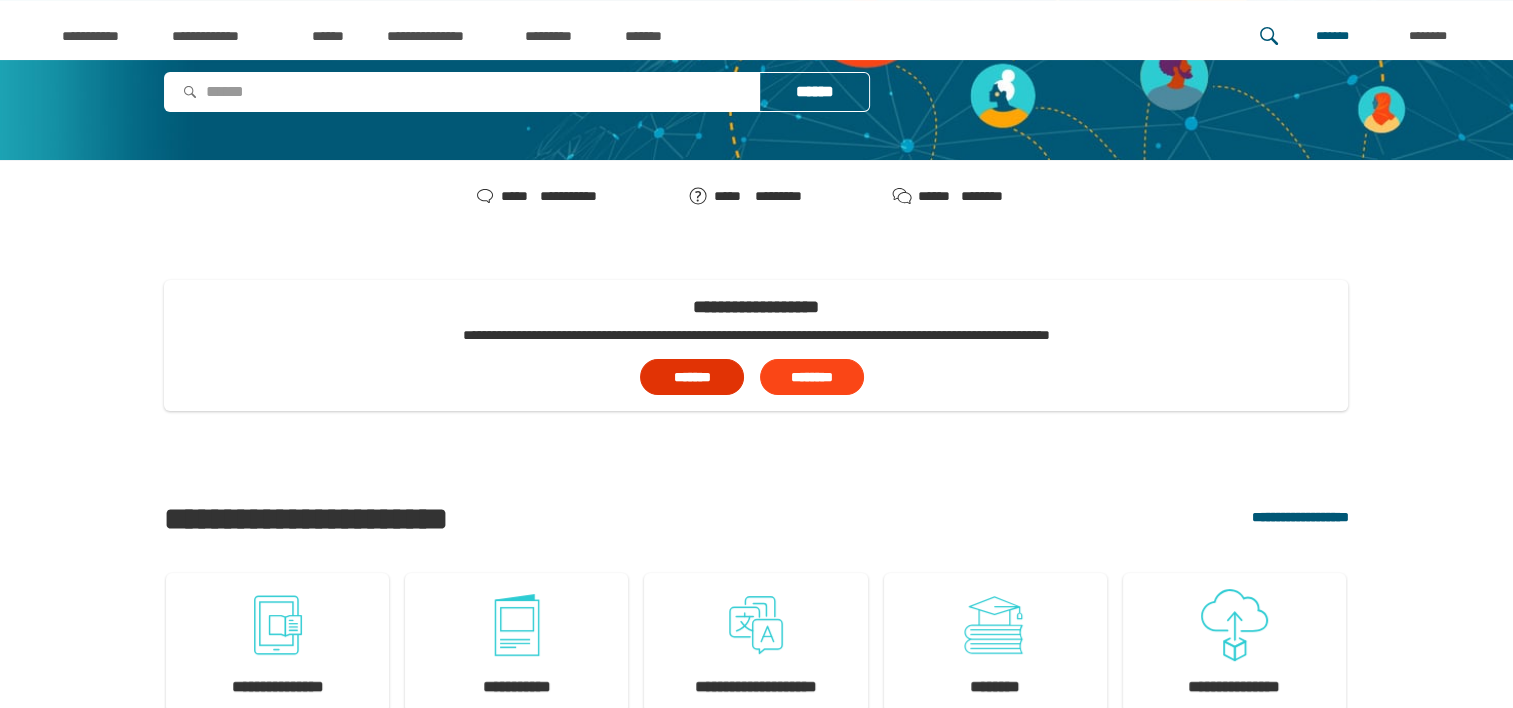 click on "*******" at bounding box center [692, 377] 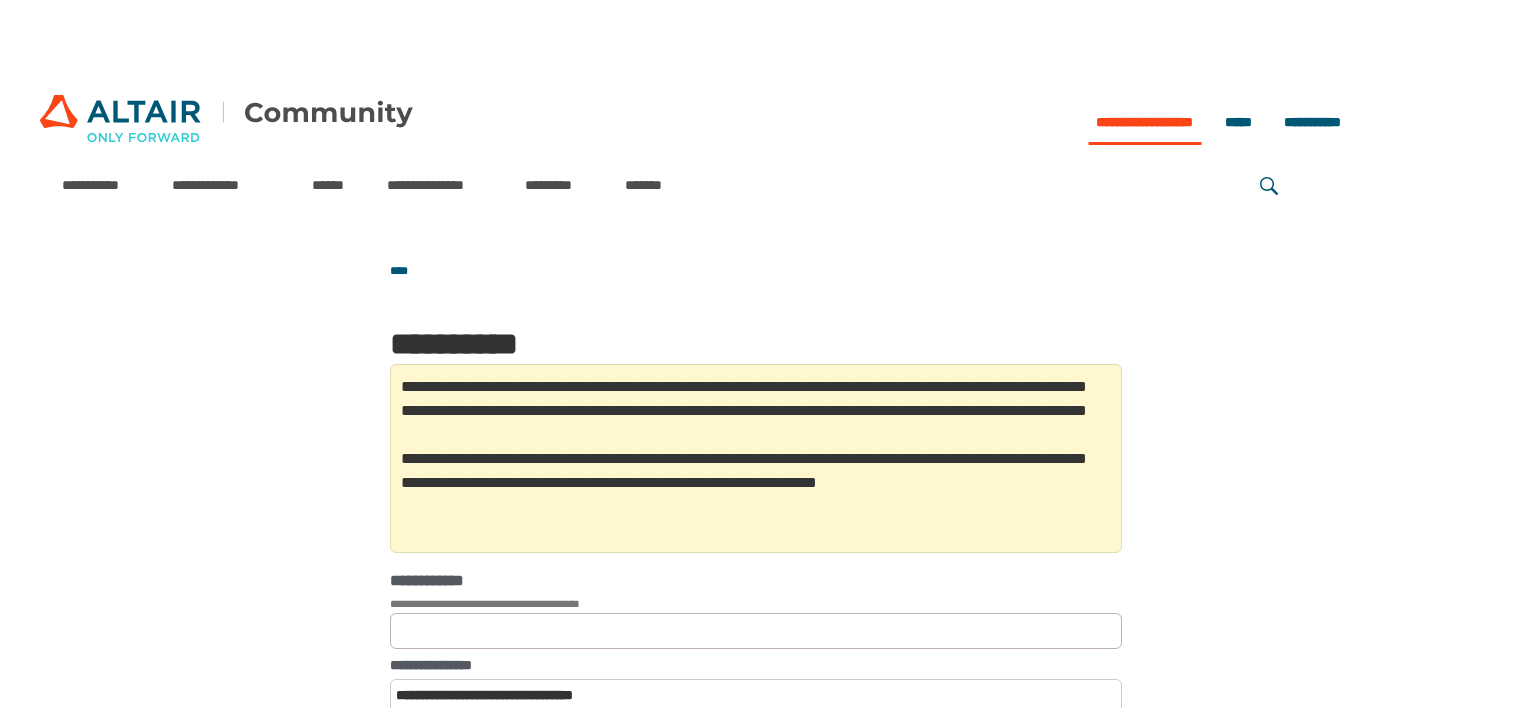 scroll, scrollTop: 0, scrollLeft: 0, axis: both 